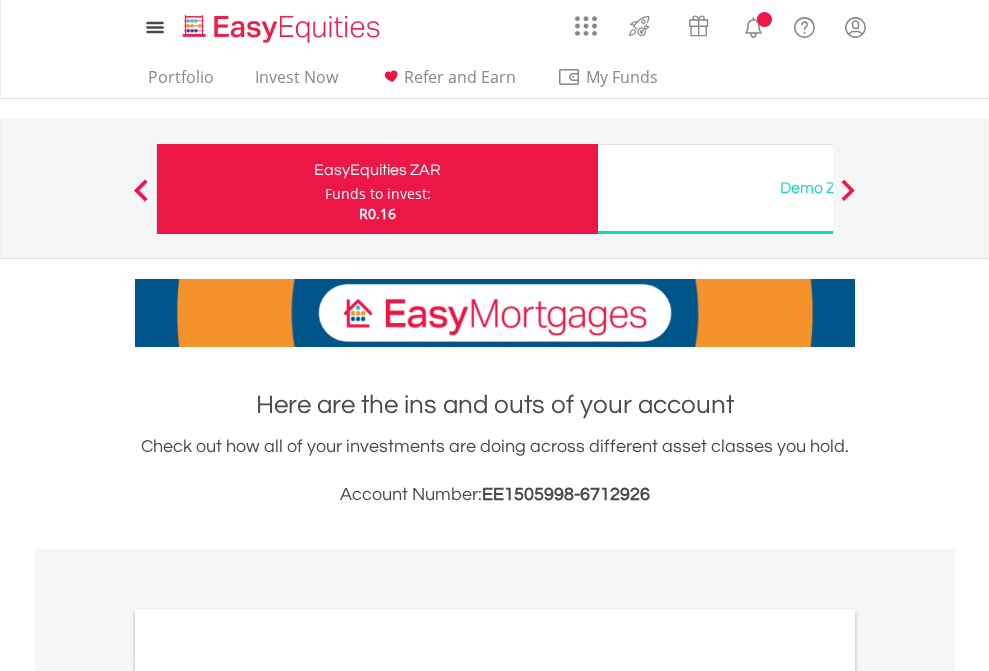 scroll, scrollTop: 0, scrollLeft: 0, axis: both 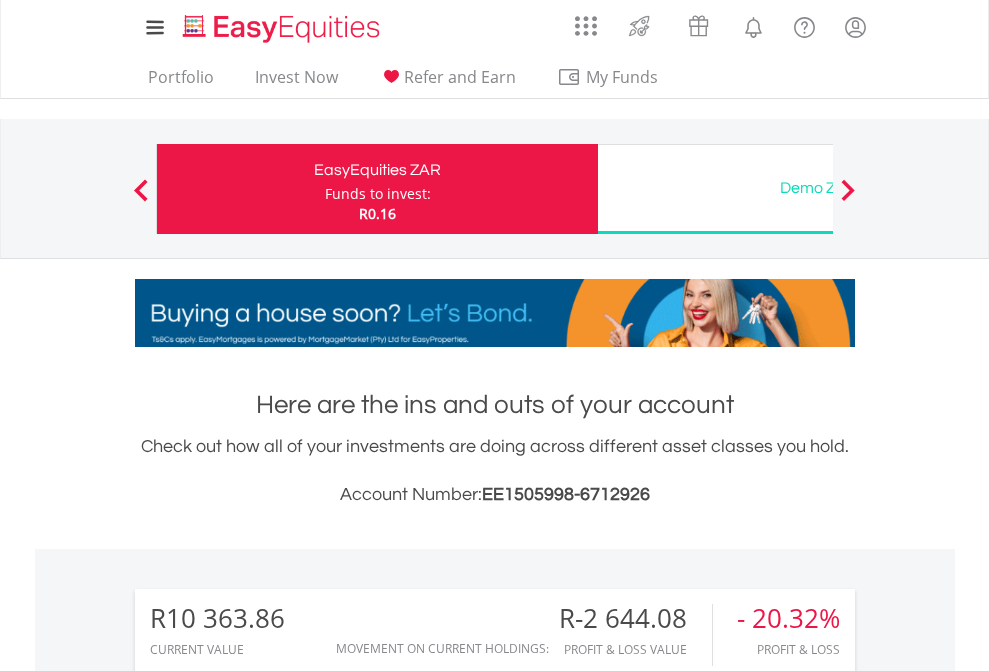 click on "Funds to invest:" at bounding box center [378, 194] 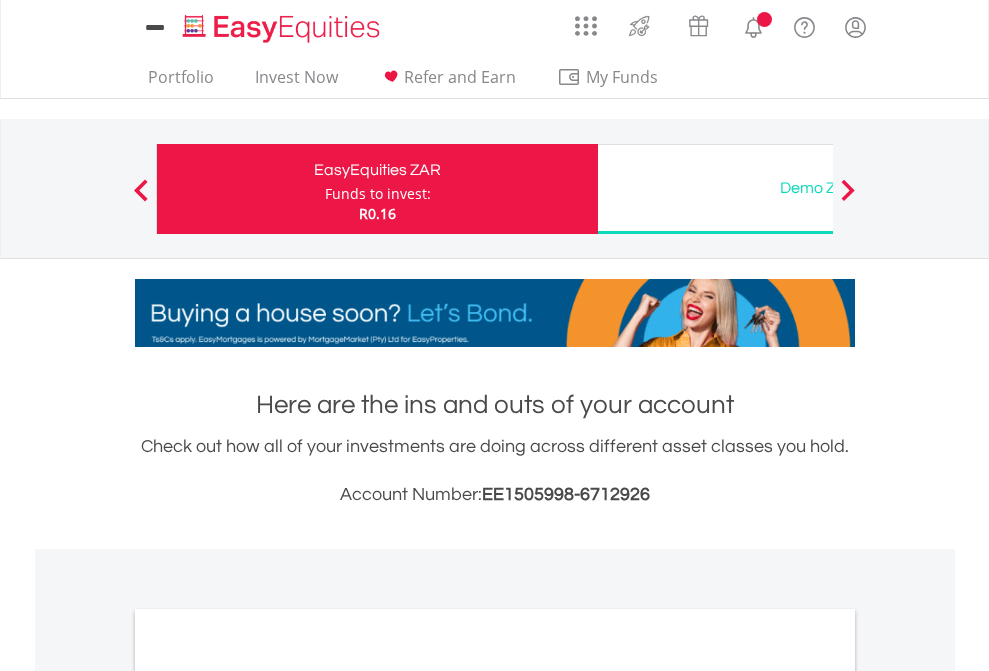 scroll, scrollTop: 0, scrollLeft: 0, axis: both 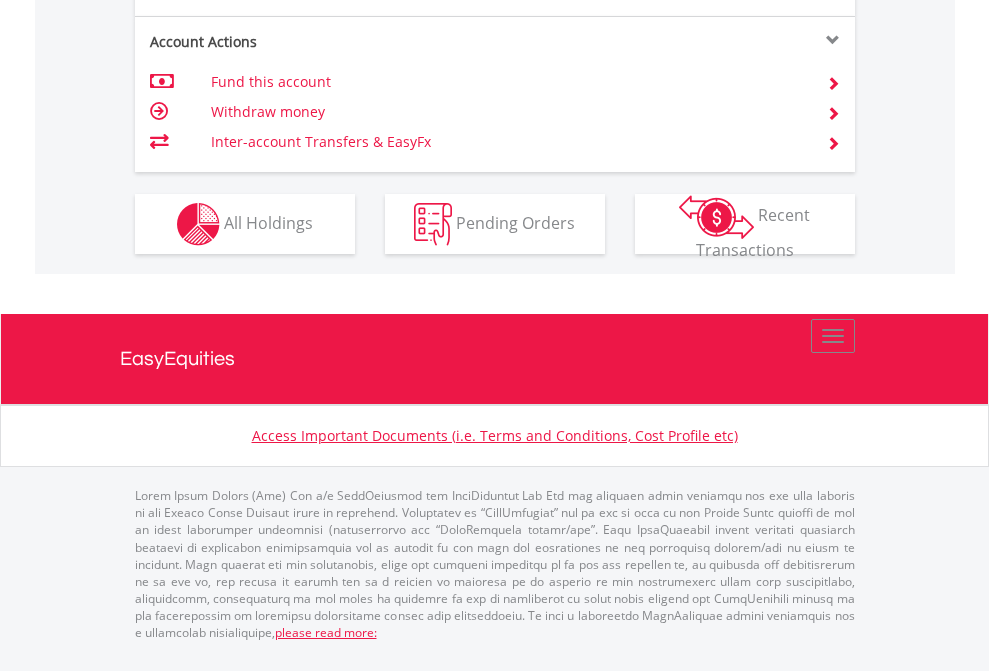 click on "Investment types" at bounding box center (706, -337) 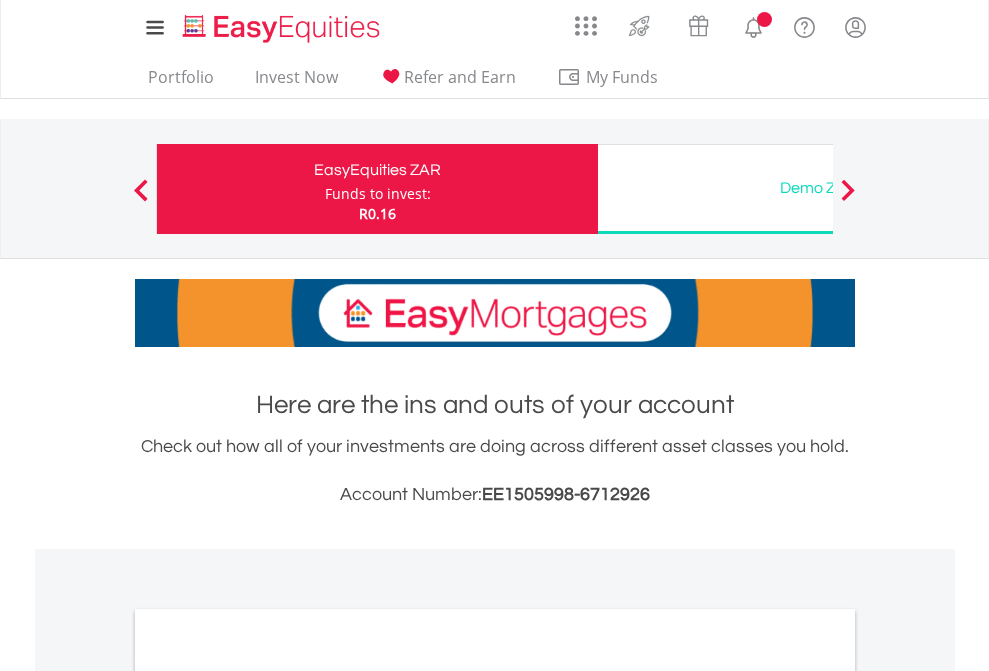 scroll, scrollTop: 1202, scrollLeft: 0, axis: vertical 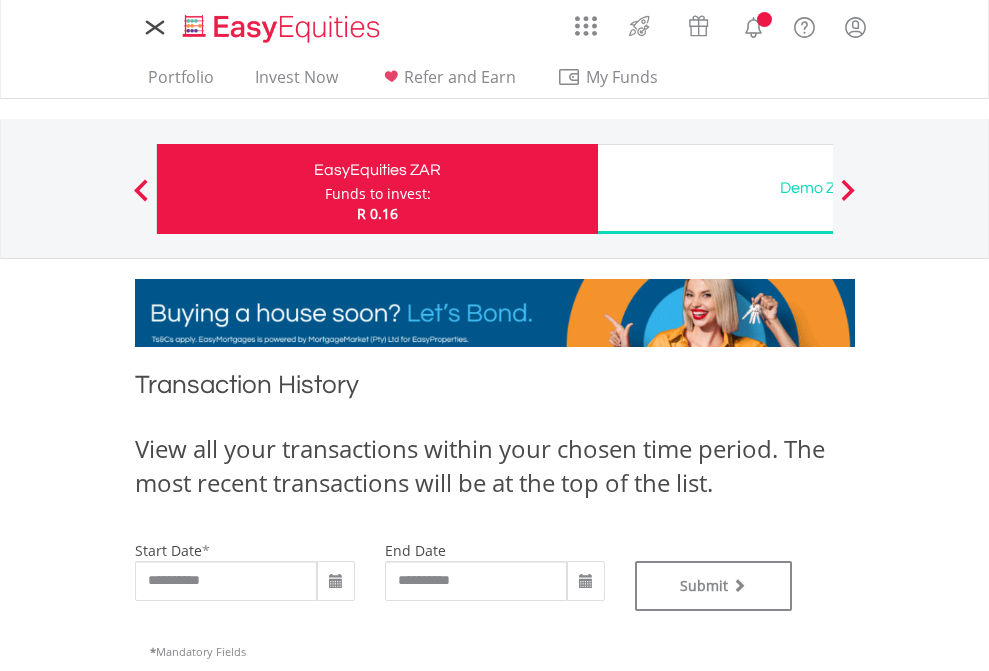 type on "**********" 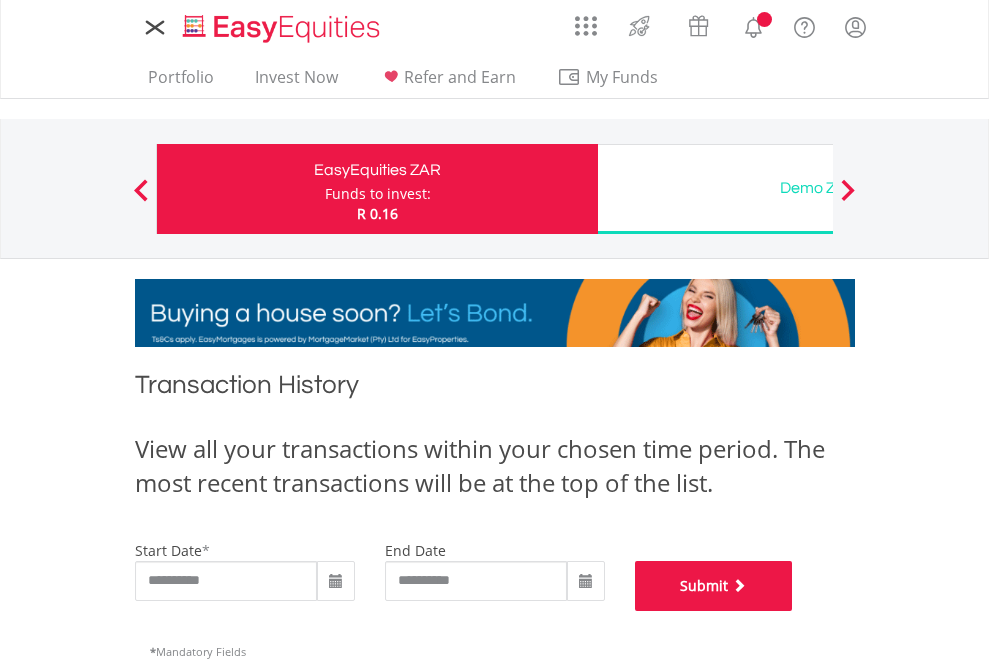click on "Submit" at bounding box center (714, 586) 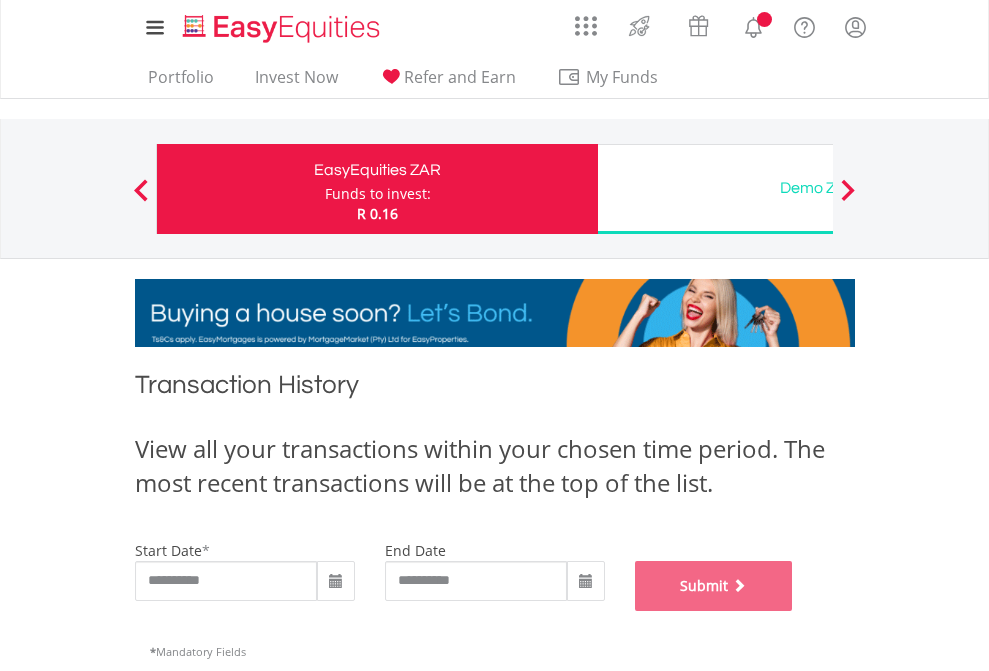 scroll, scrollTop: 811, scrollLeft: 0, axis: vertical 